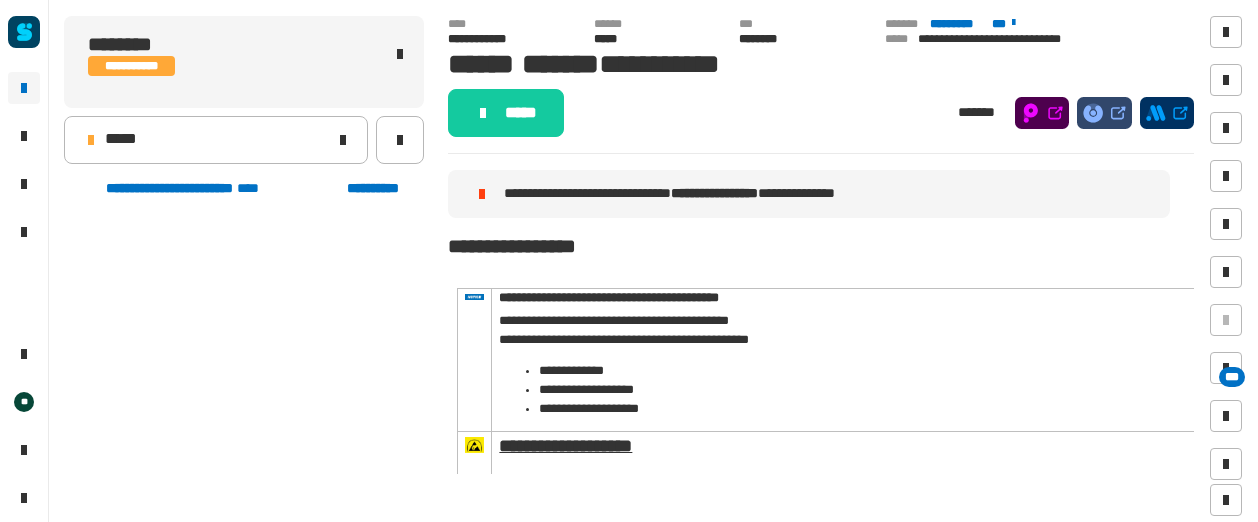 scroll, scrollTop: 0, scrollLeft: 0, axis: both 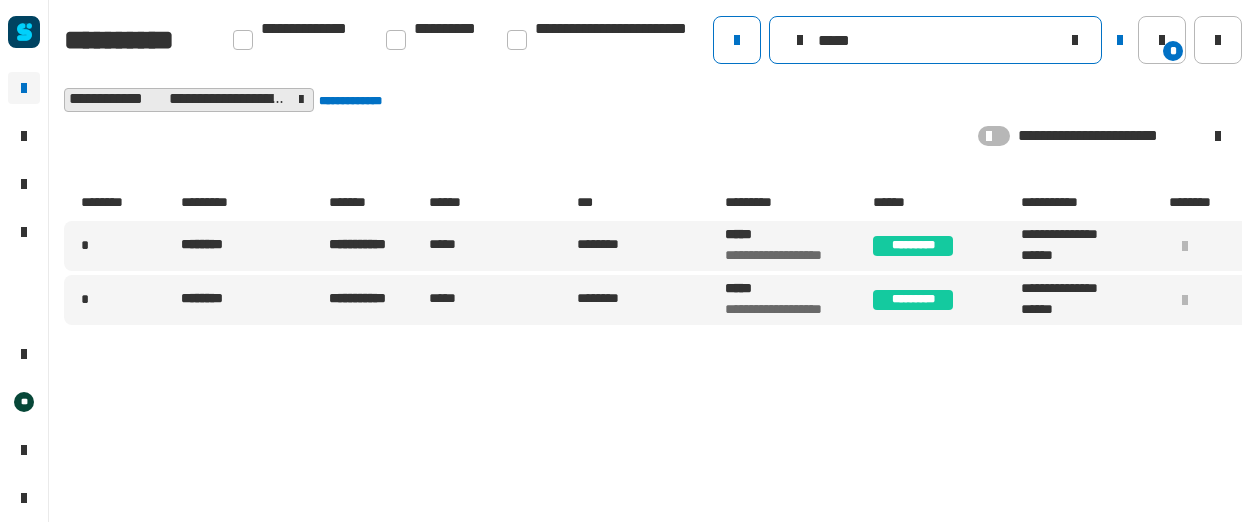 click on "*****" 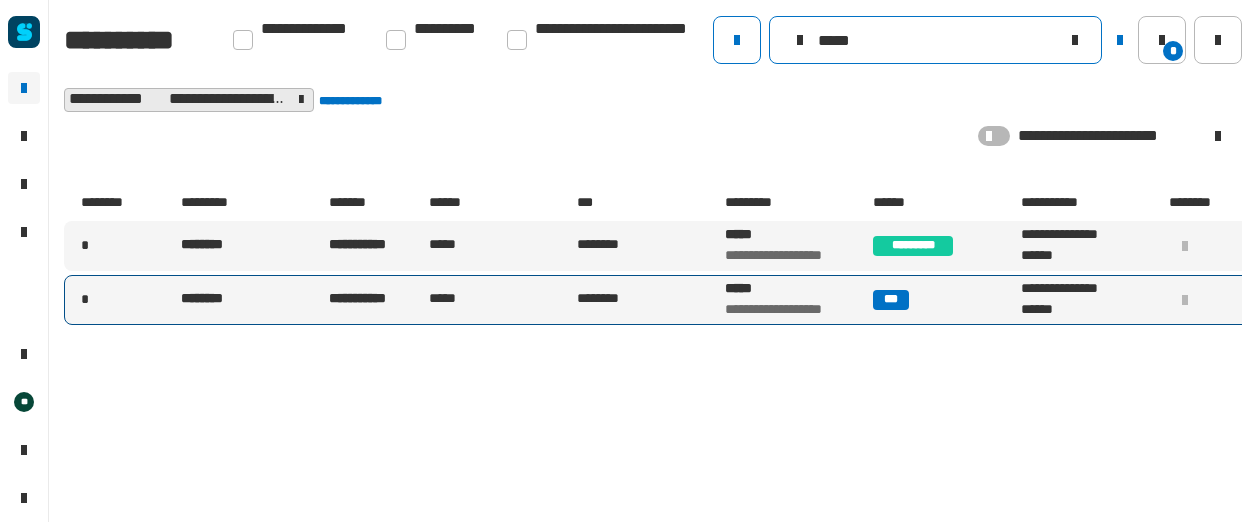 type on "*****" 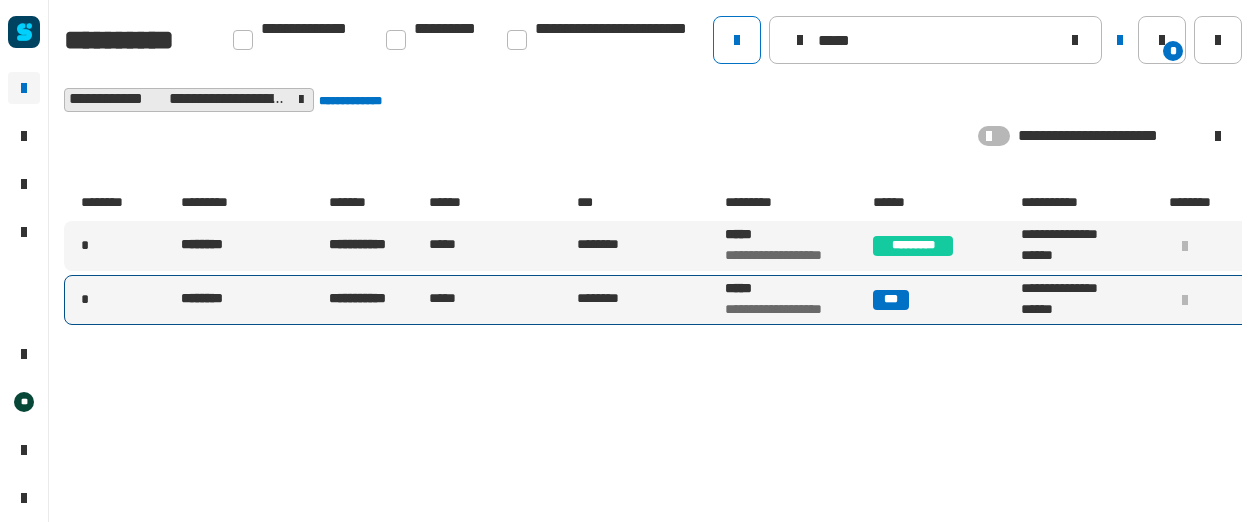 click on "********" at bounding box center [649, 300] 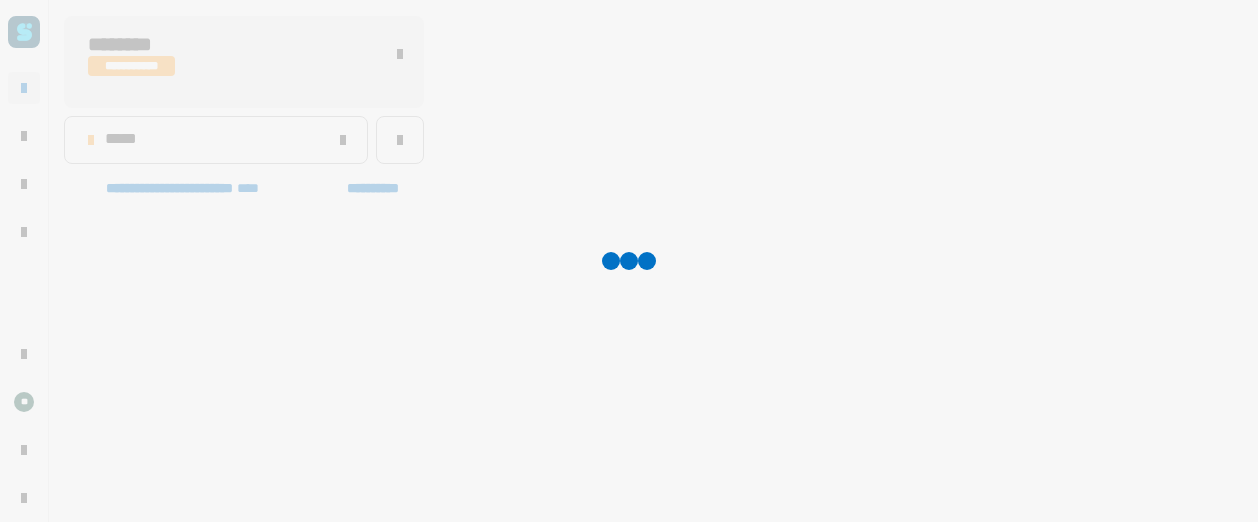 scroll, scrollTop: 623, scrollLeft: 0, axis: vertical 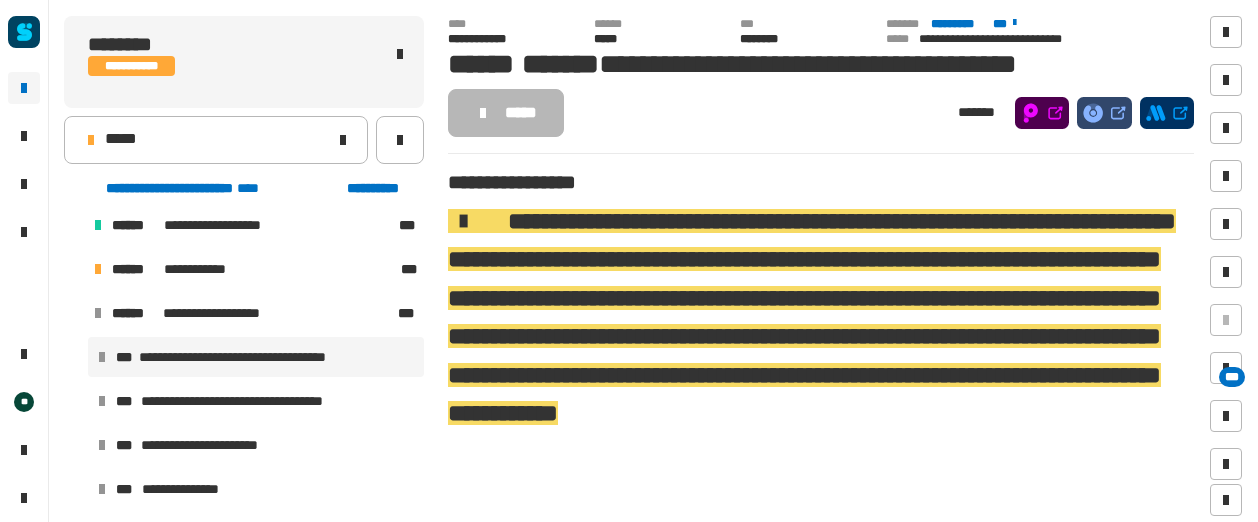 click at bounding box center [74, 269] 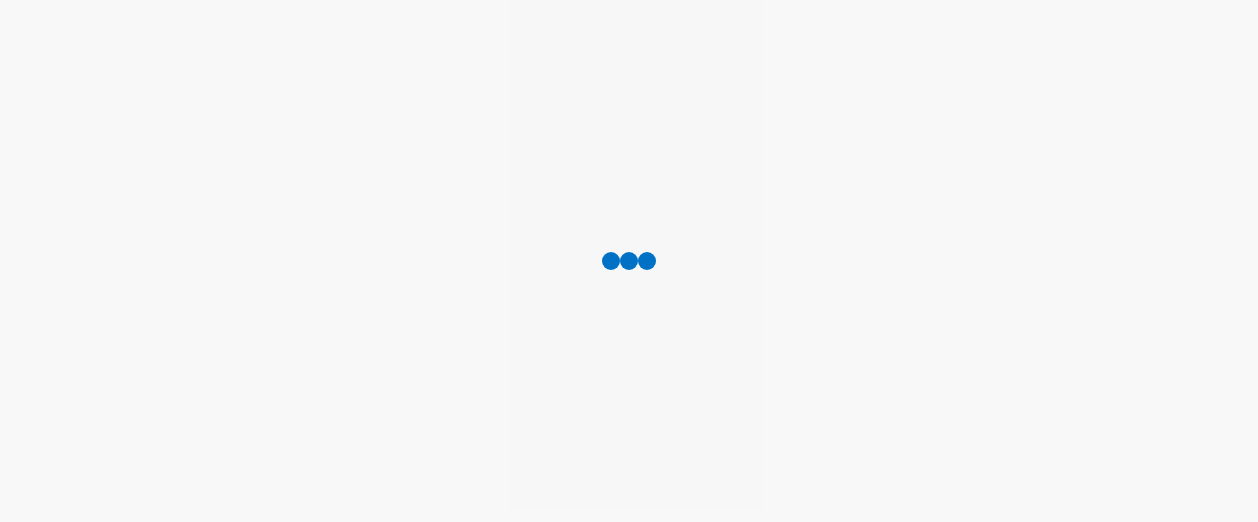 scroll, scrollTop: 0, scrollLeft: 0, axis: both 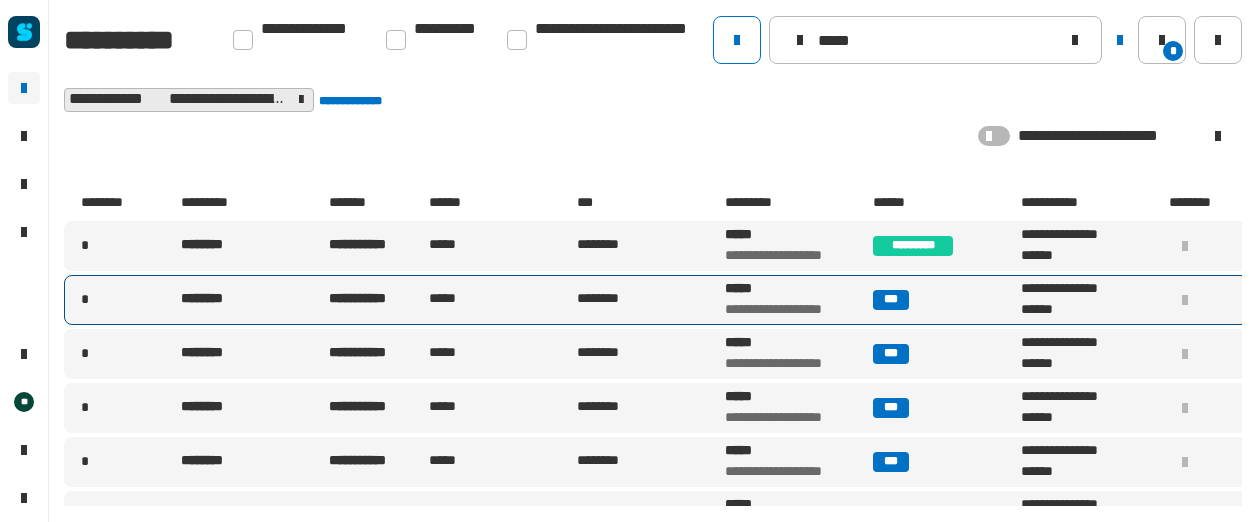 type on "*****" 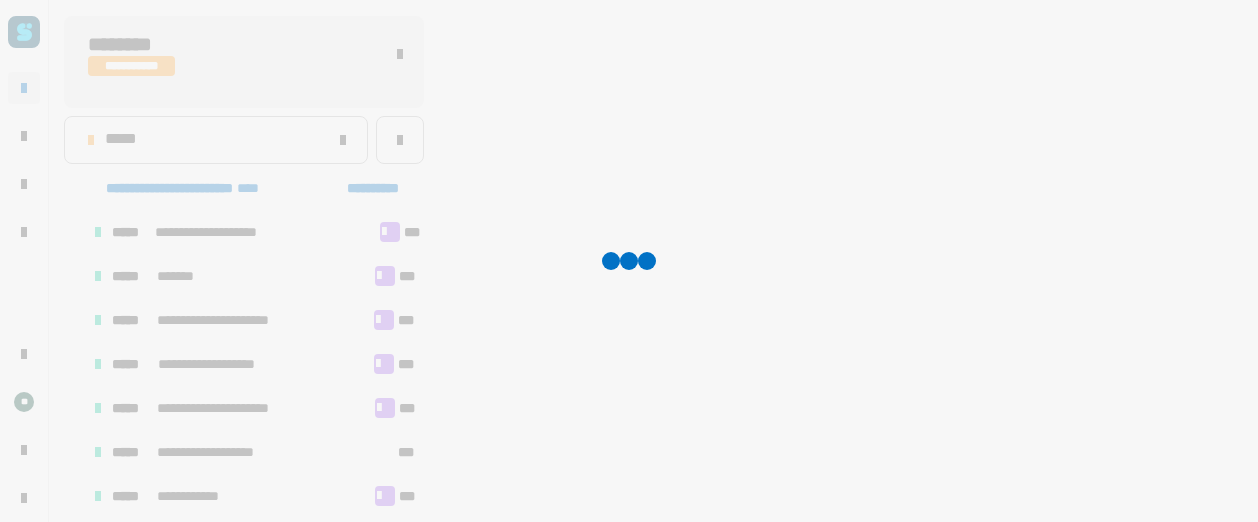 scroll, scrollTop: 623, scrollLeft: 0, axis: vertical 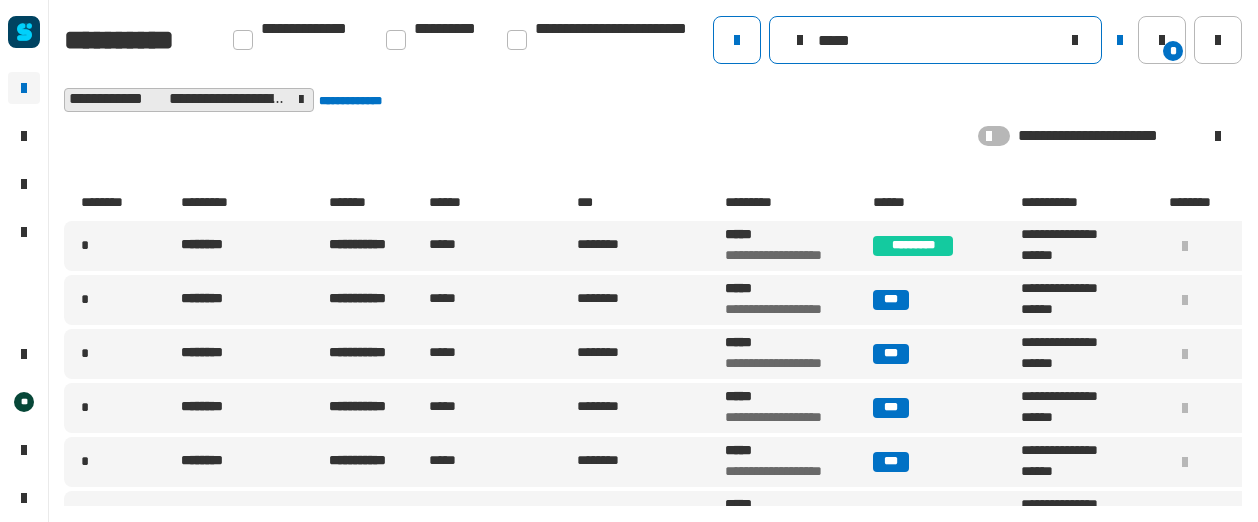 click on "*****" 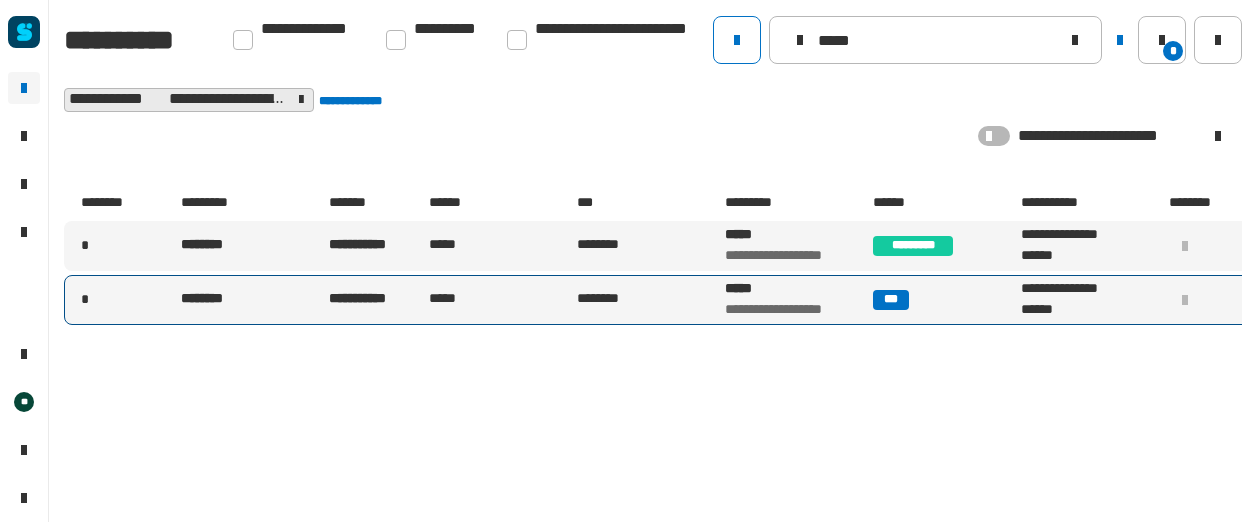 type on "*****" 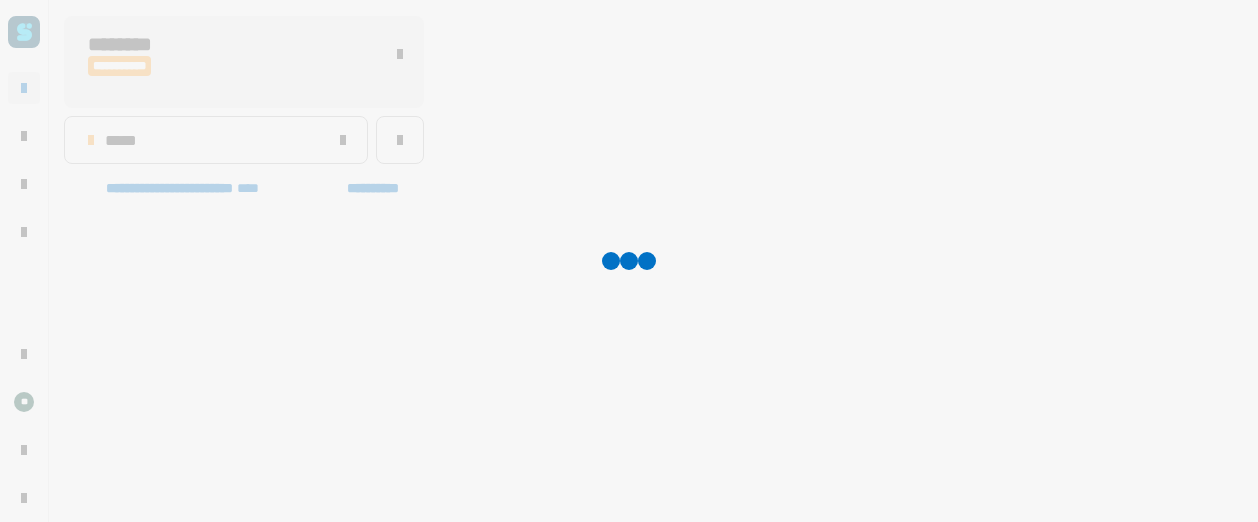 scroll, scrollTop: 623, scrollLeft: 0, axis: vertical 